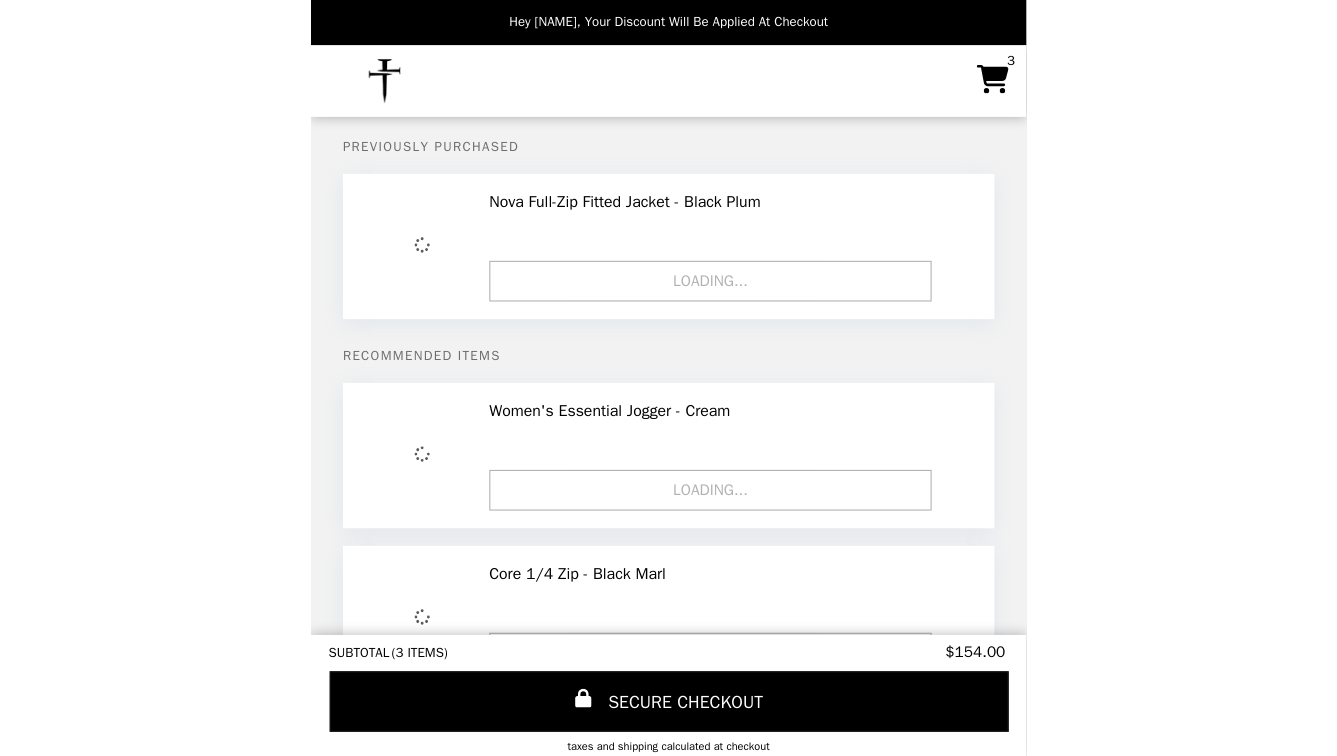 scroll, scrollTop: 0, scrollLeft: 0, axis: both 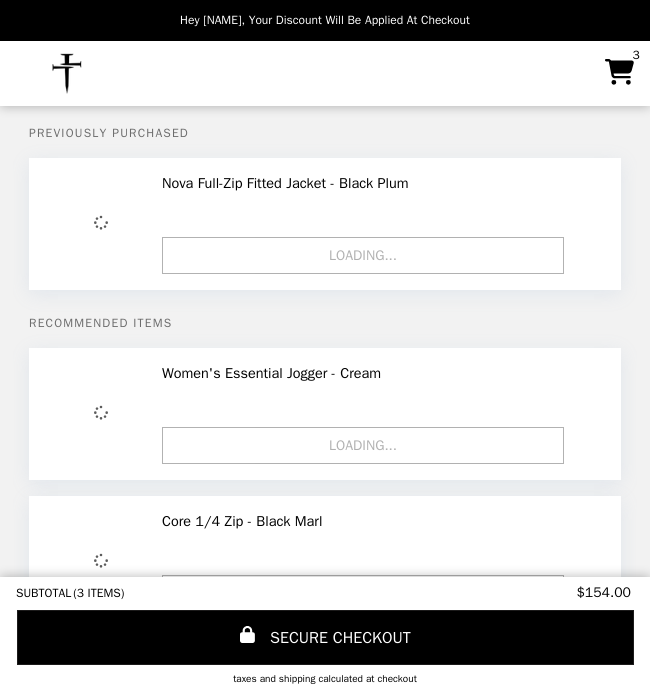 click on "Nova Full-Zip Fitted Jacket - Black Plum Loading... LOADING..." at bounding box center (383, 224) 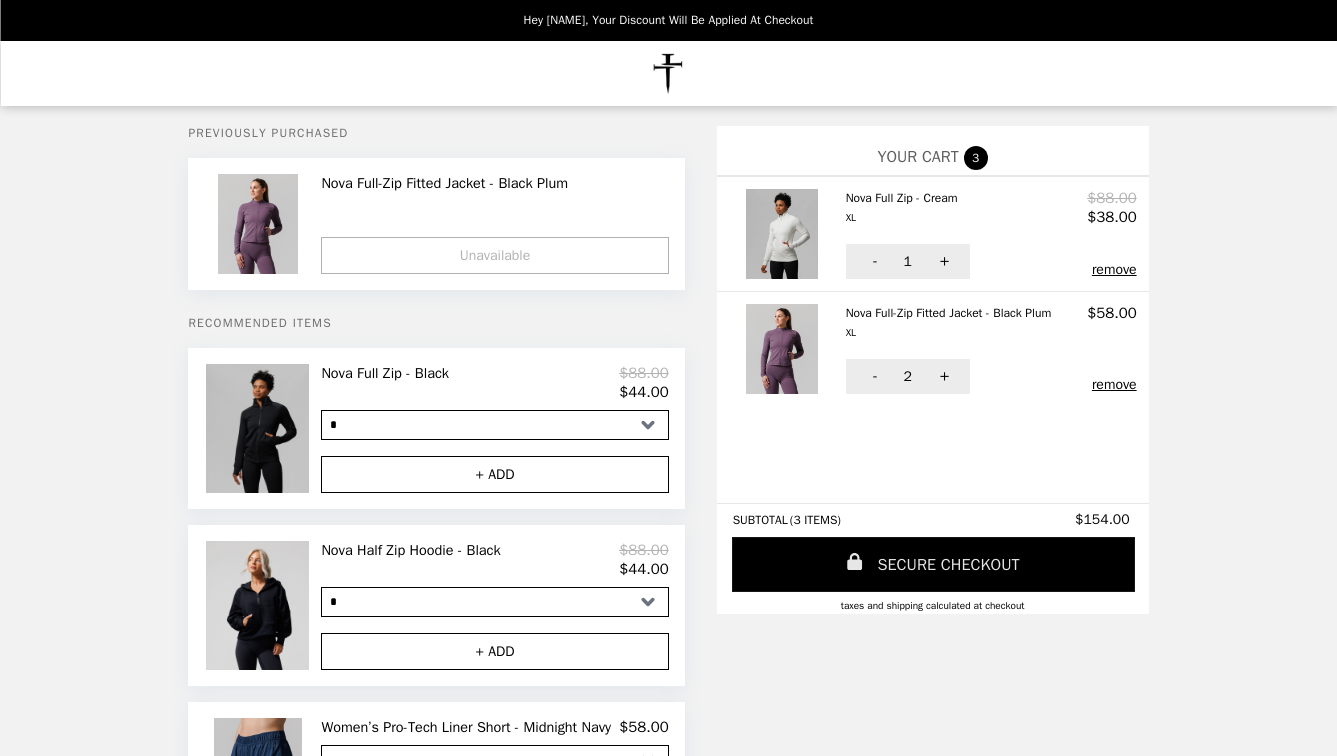click on "SECURE CHECKOUT" at bounding box center [933, 564] 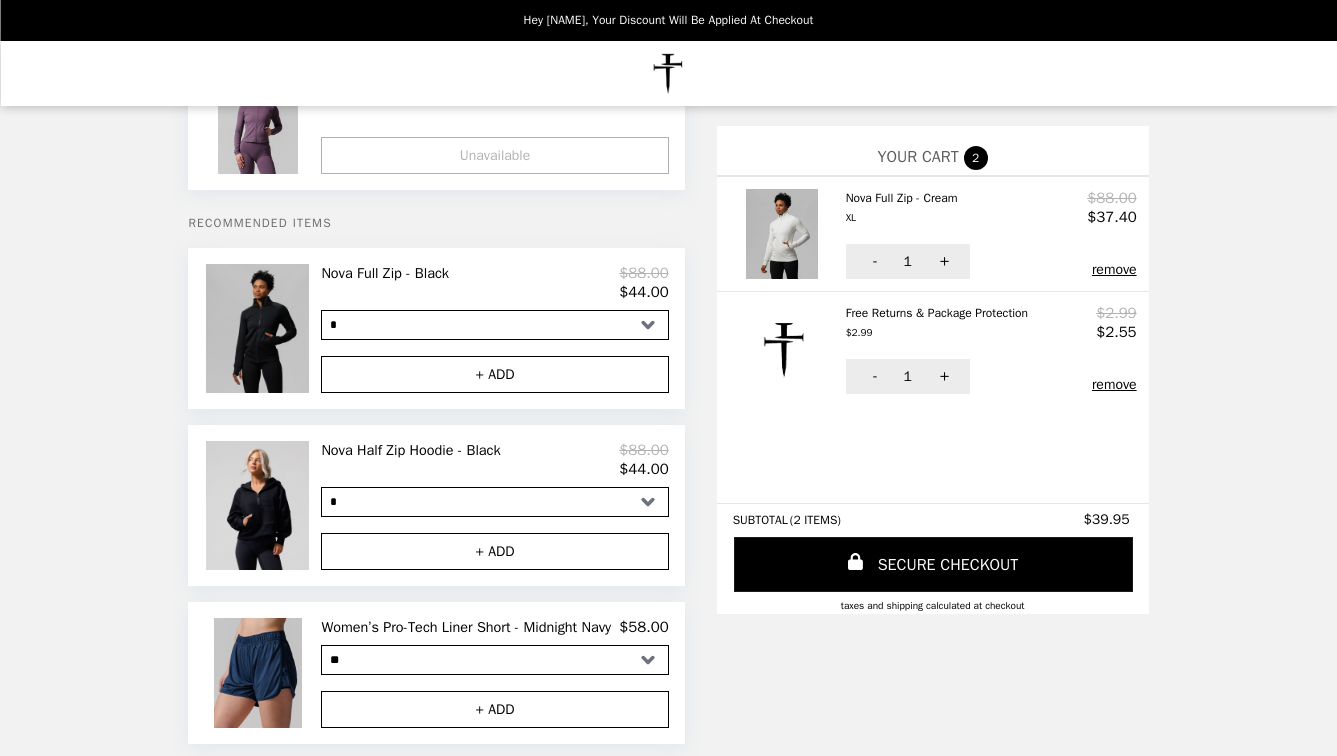 scroll, scrollTop: 0, scrollLeft: 0, axis: both 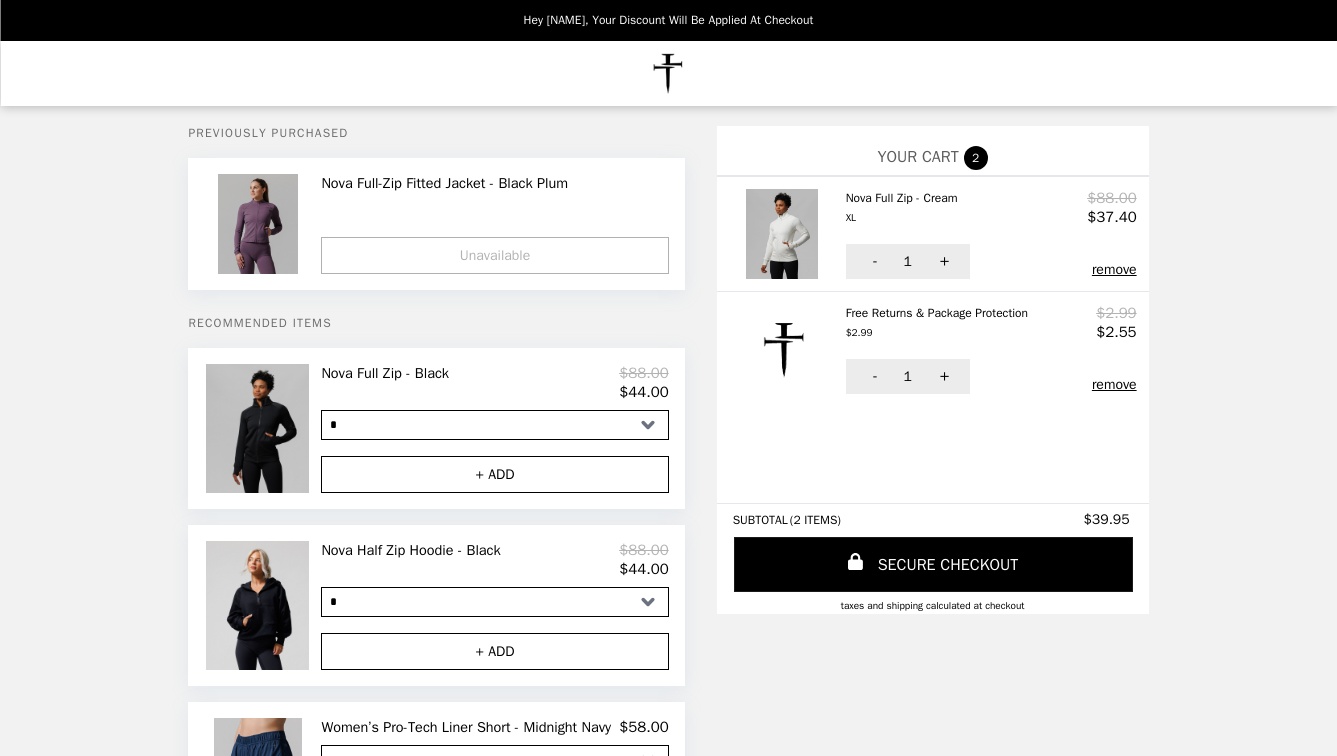 click at bounding box center [260, 224] 